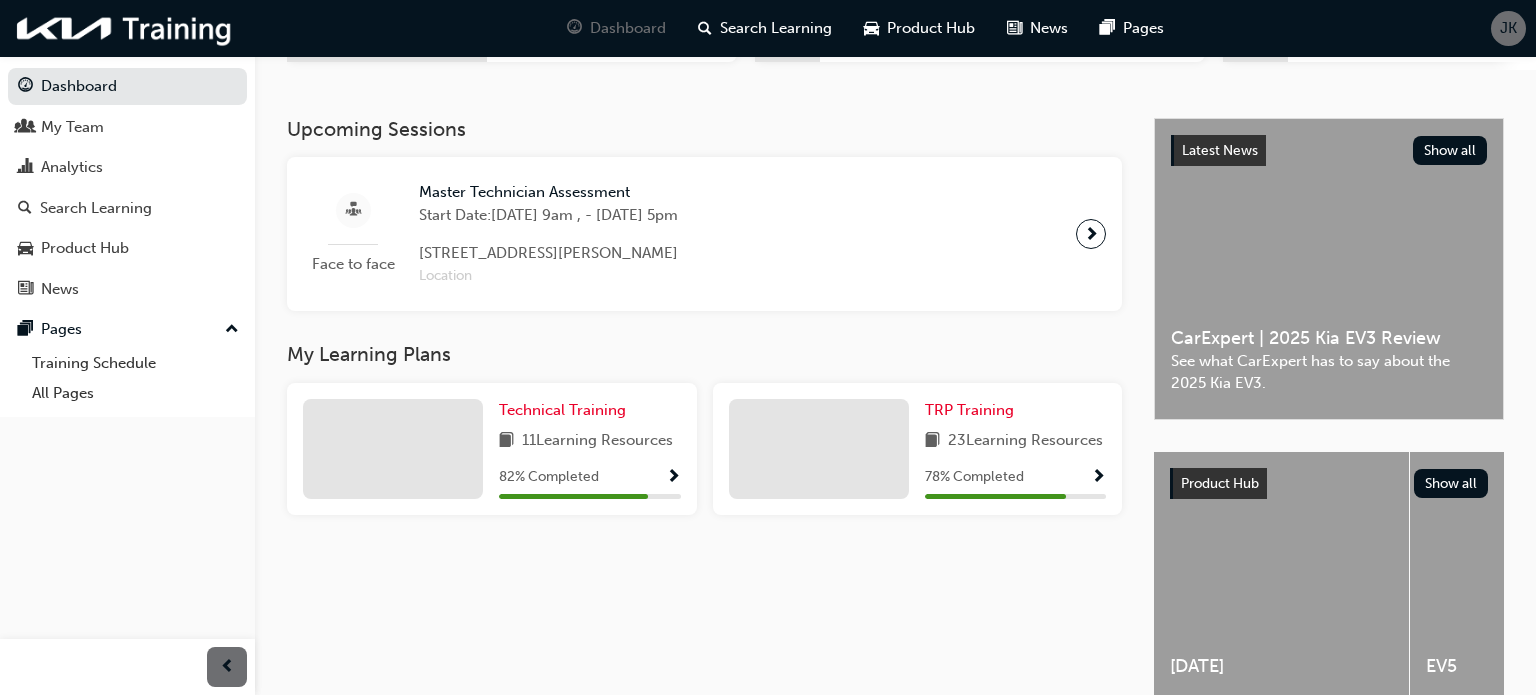 scroll, scrollTop: 370, scrollLeft: 0, axis: vertical 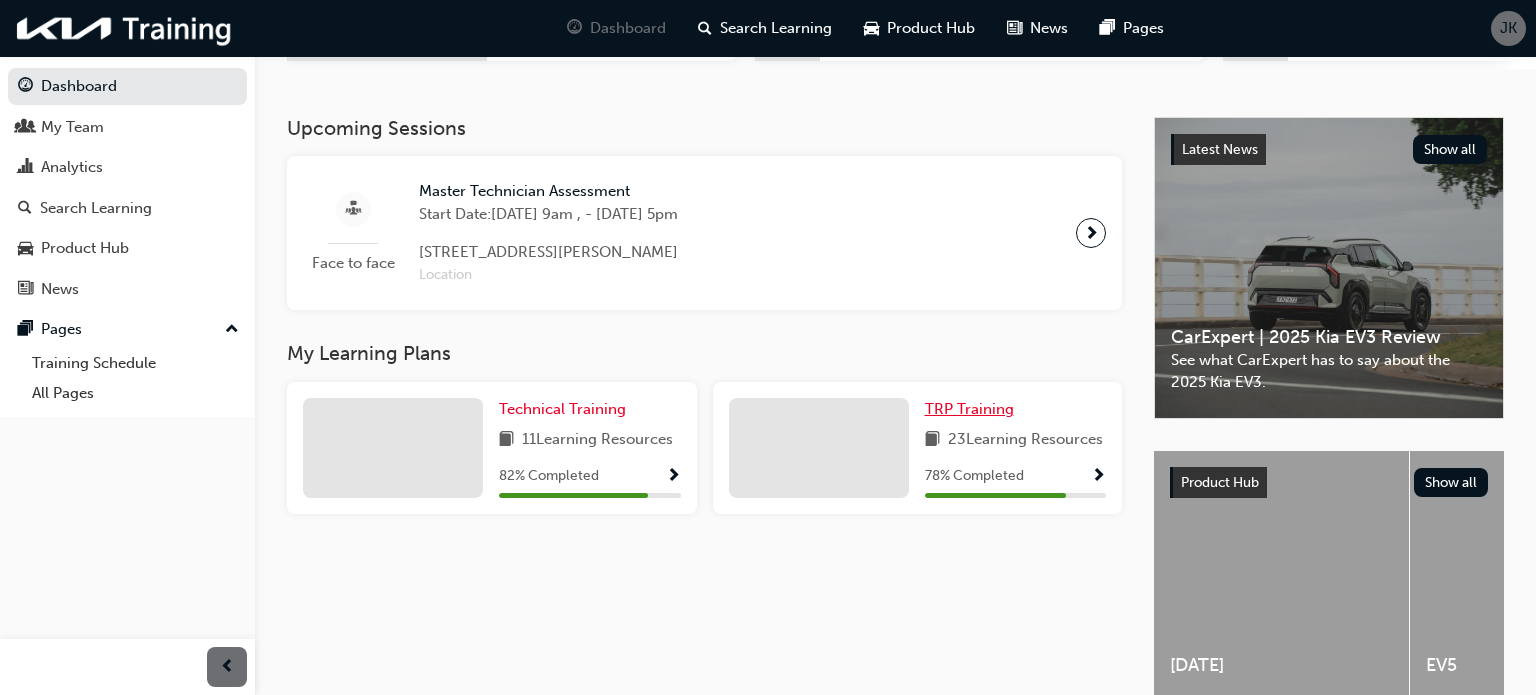 click on "TRP Training" at bounding box center [969, 409] 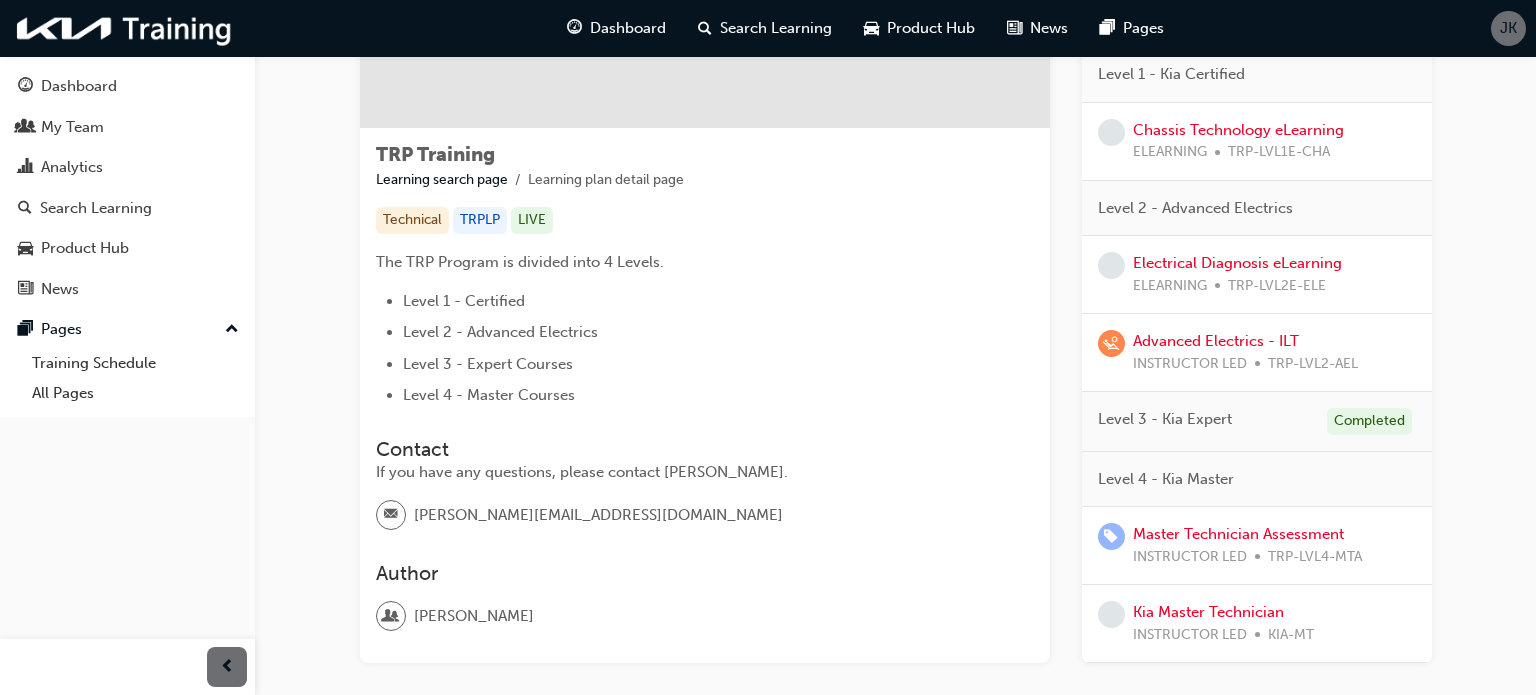 scroll, scrollTop: 279, scrollLeft: 0, axis: vertical 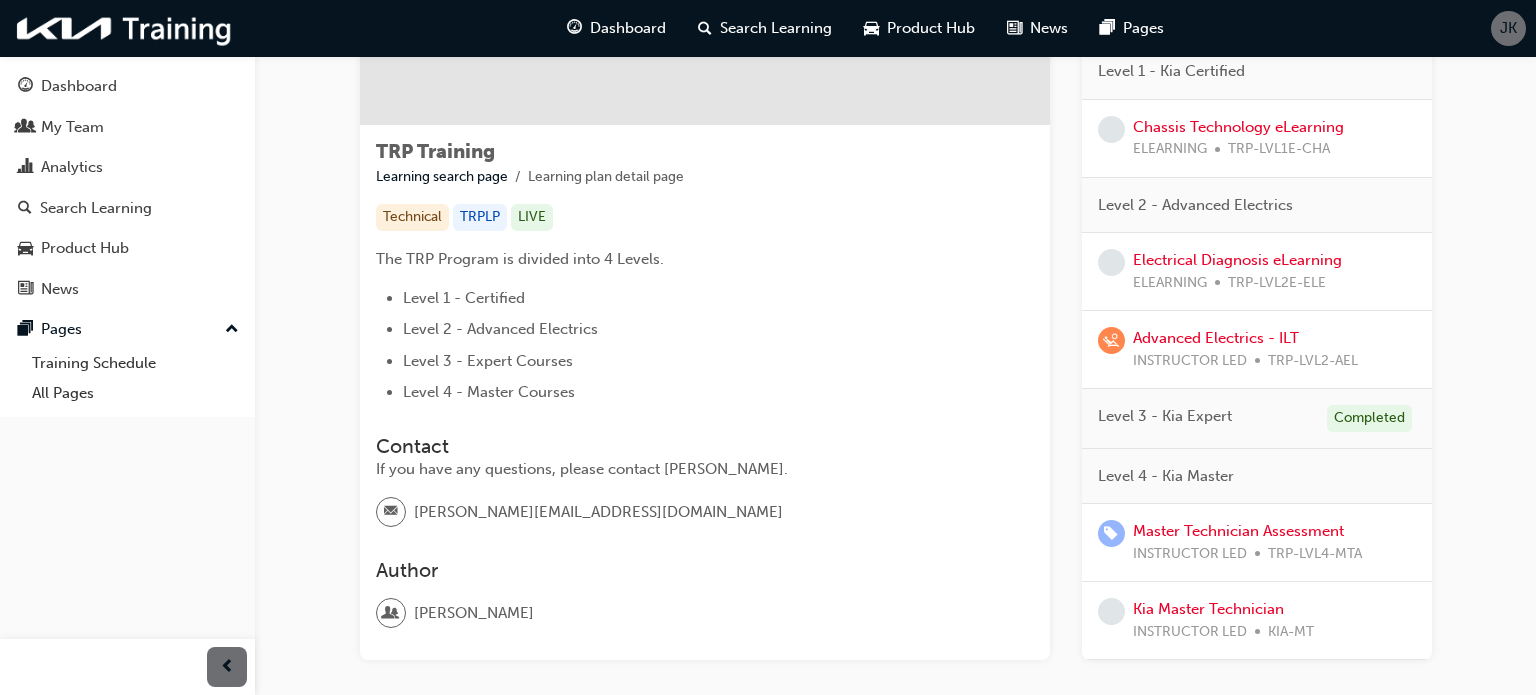 click on "Level 3 - Kia Expert" at bounding box center [1165, 416] 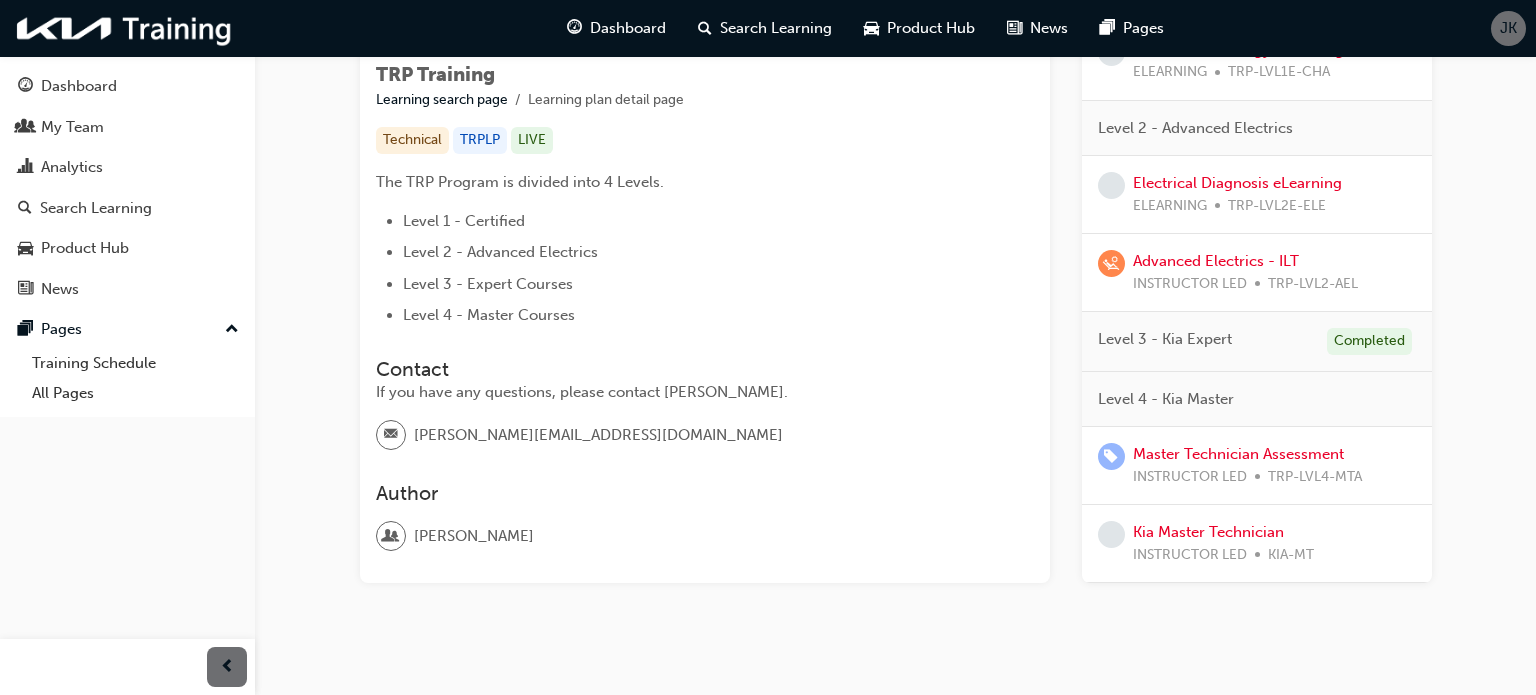 scroll, scrollTop: 389, scrollLeft: 0, axis: vertical 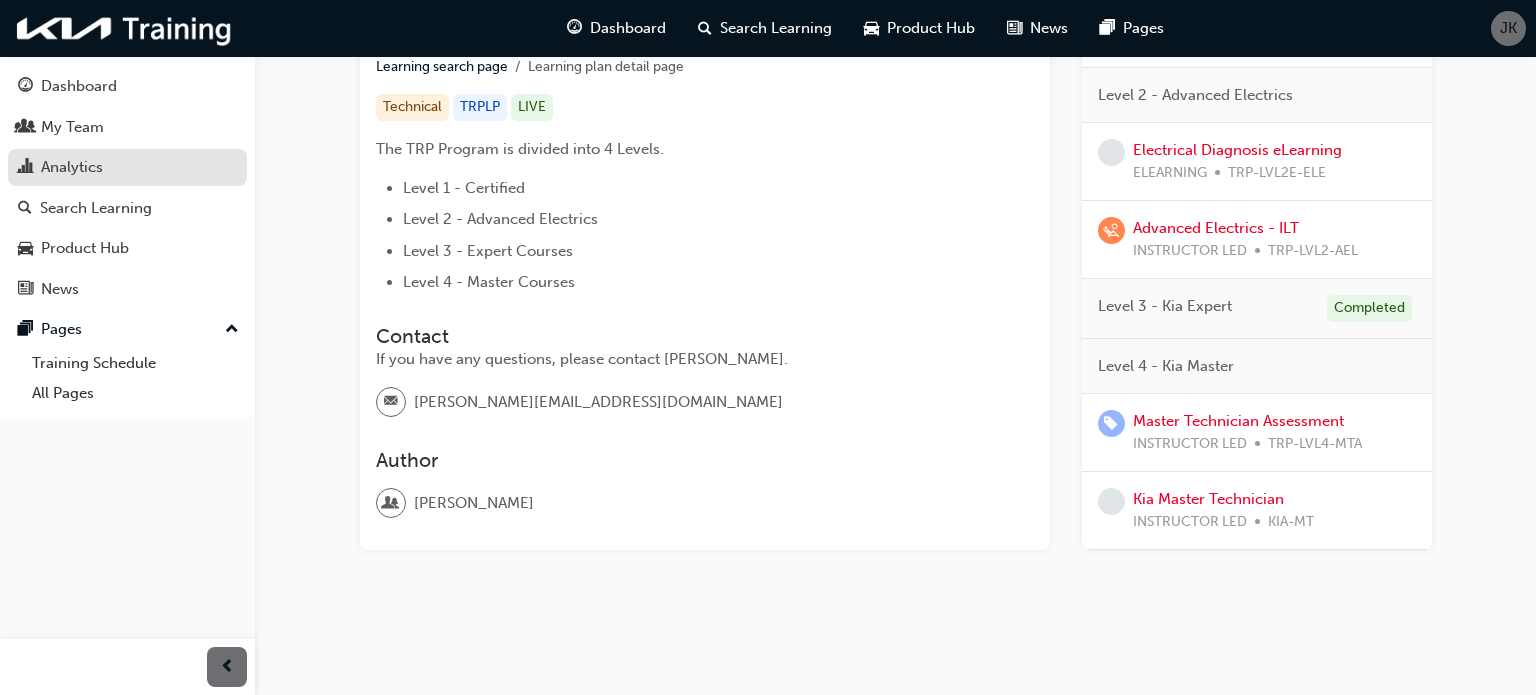 click on "Analytics" at bounding box center [127, 167] 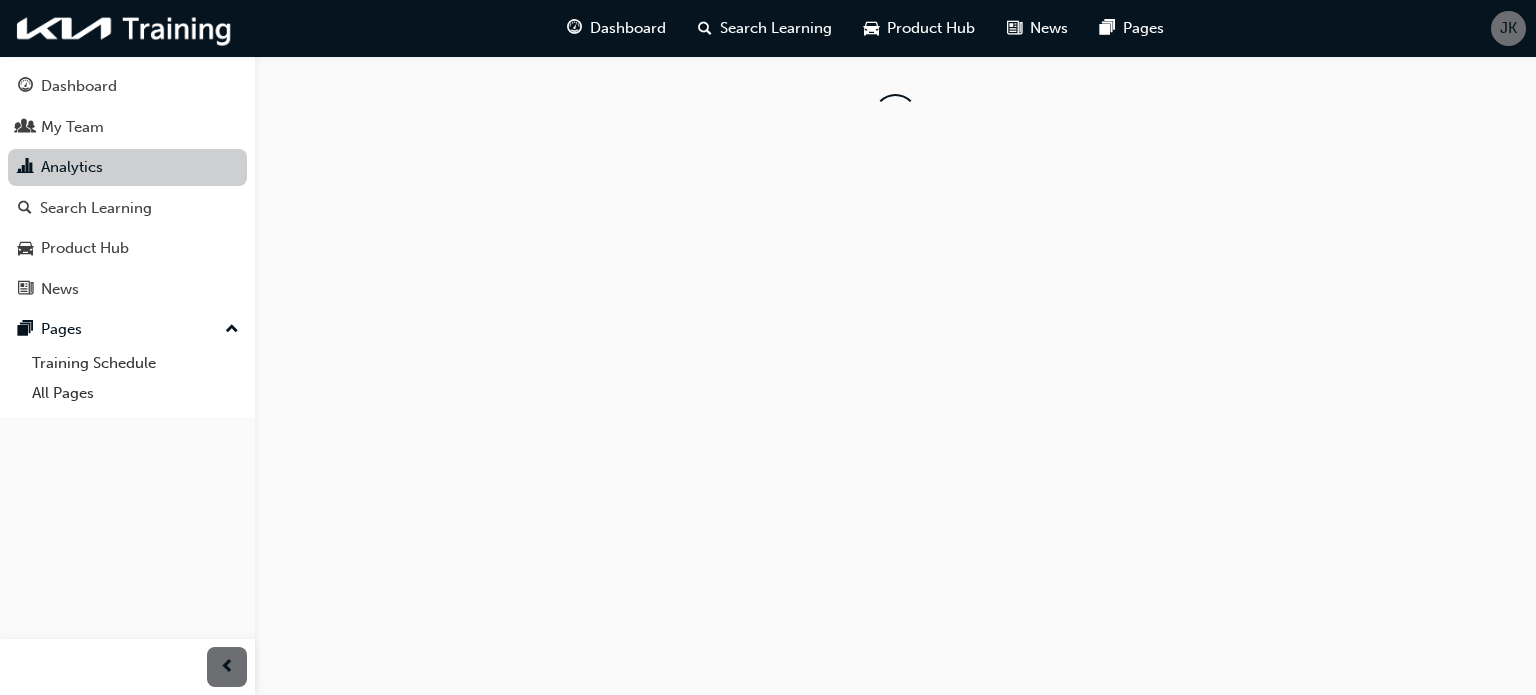 scroll, scrollTop: 0, scrollLeft: 0, axis: both 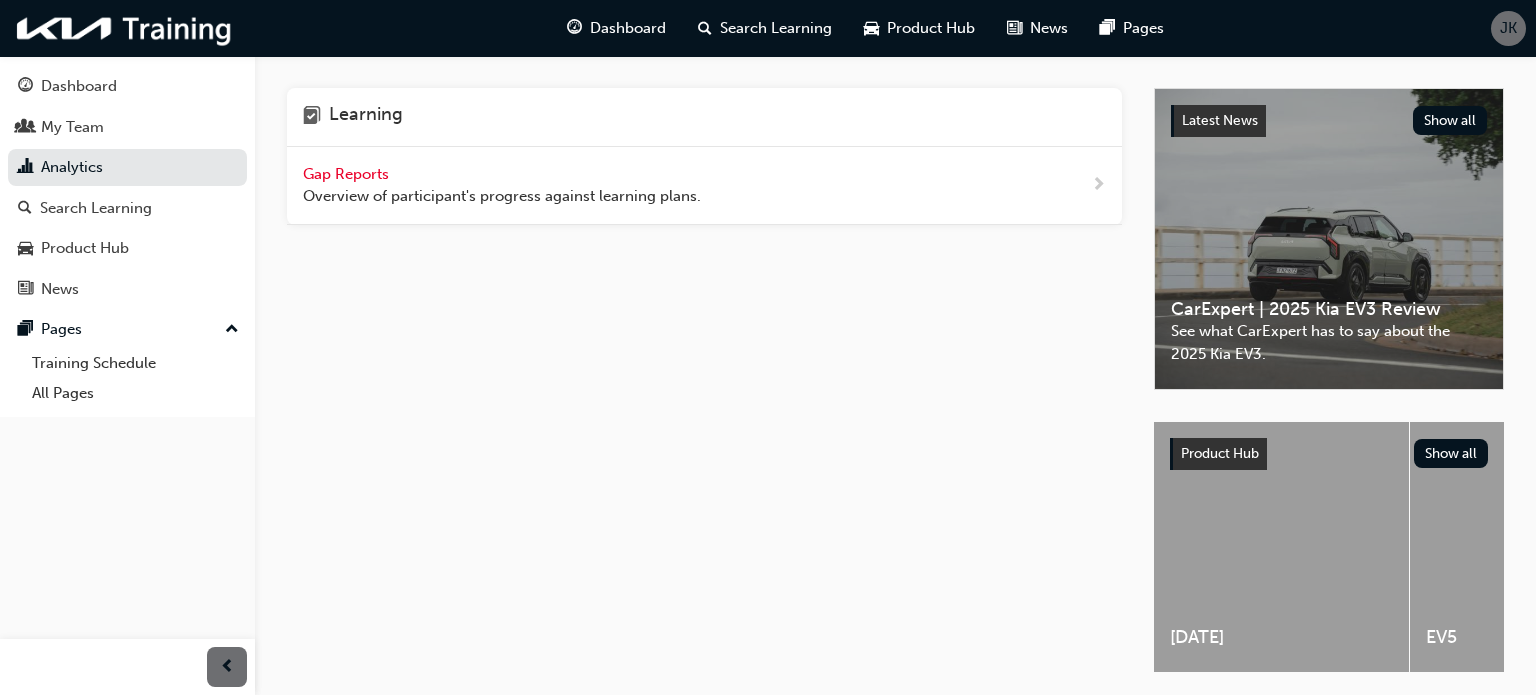 click on "Gap Reports" at bounding box center [348, 174] 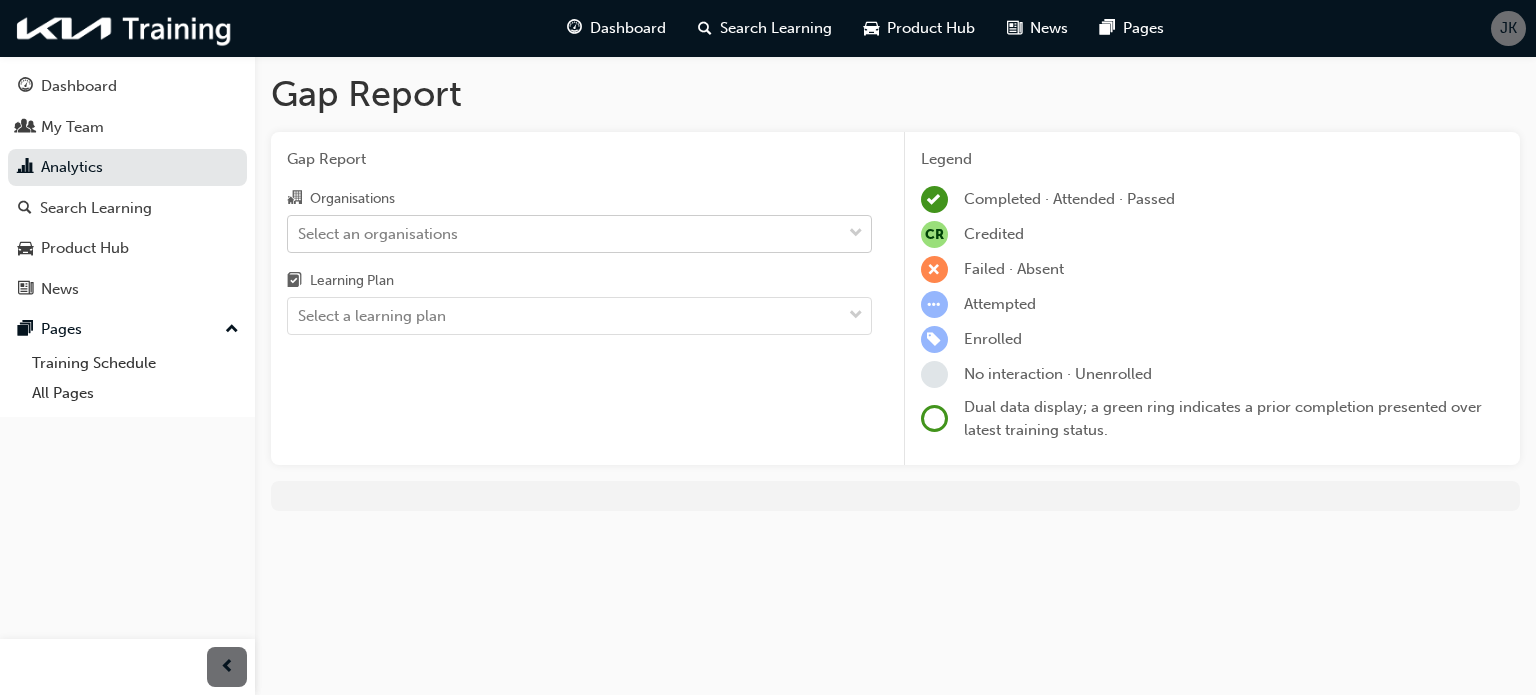 click on "Select an organisations" at bounding box center [378, 233] 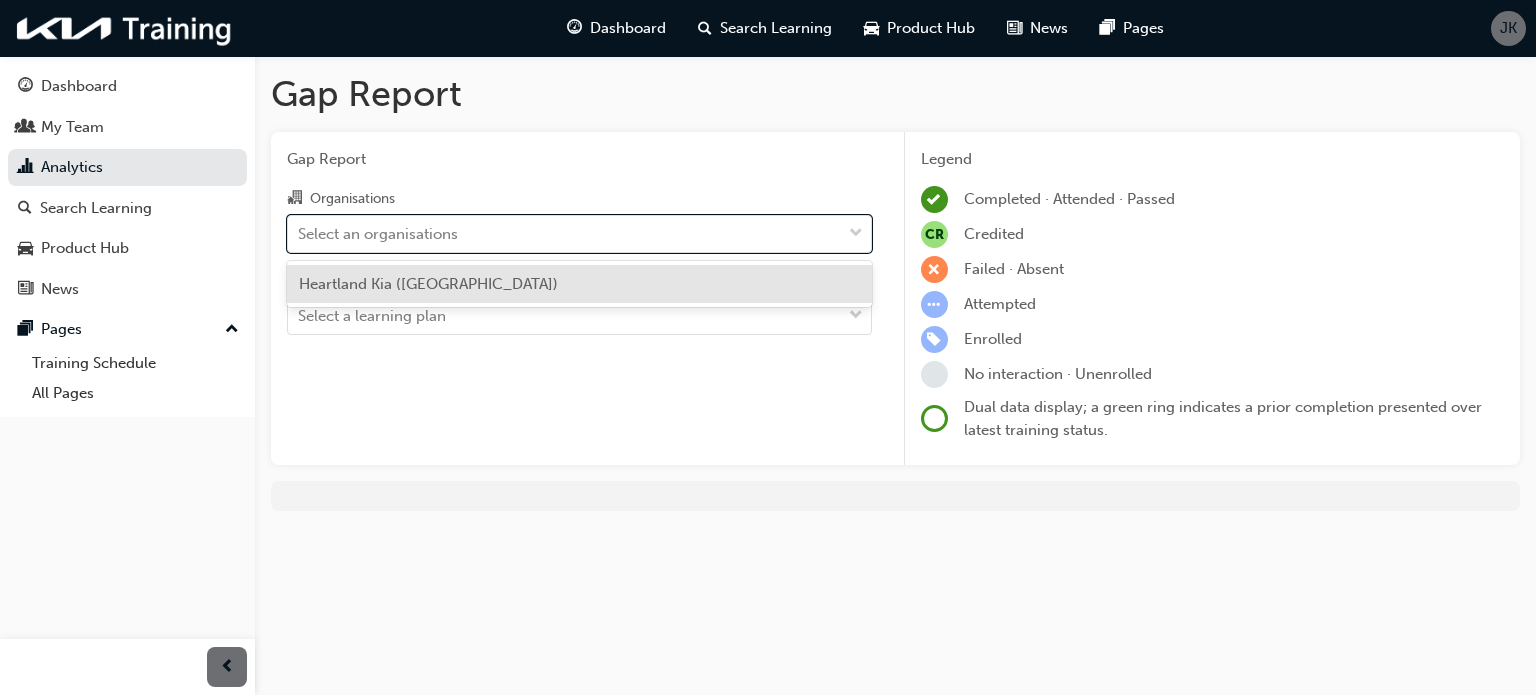 click on "Heartland Kia ([GEOGRAPHIC_DATA])" at bounding box center [579, 284] 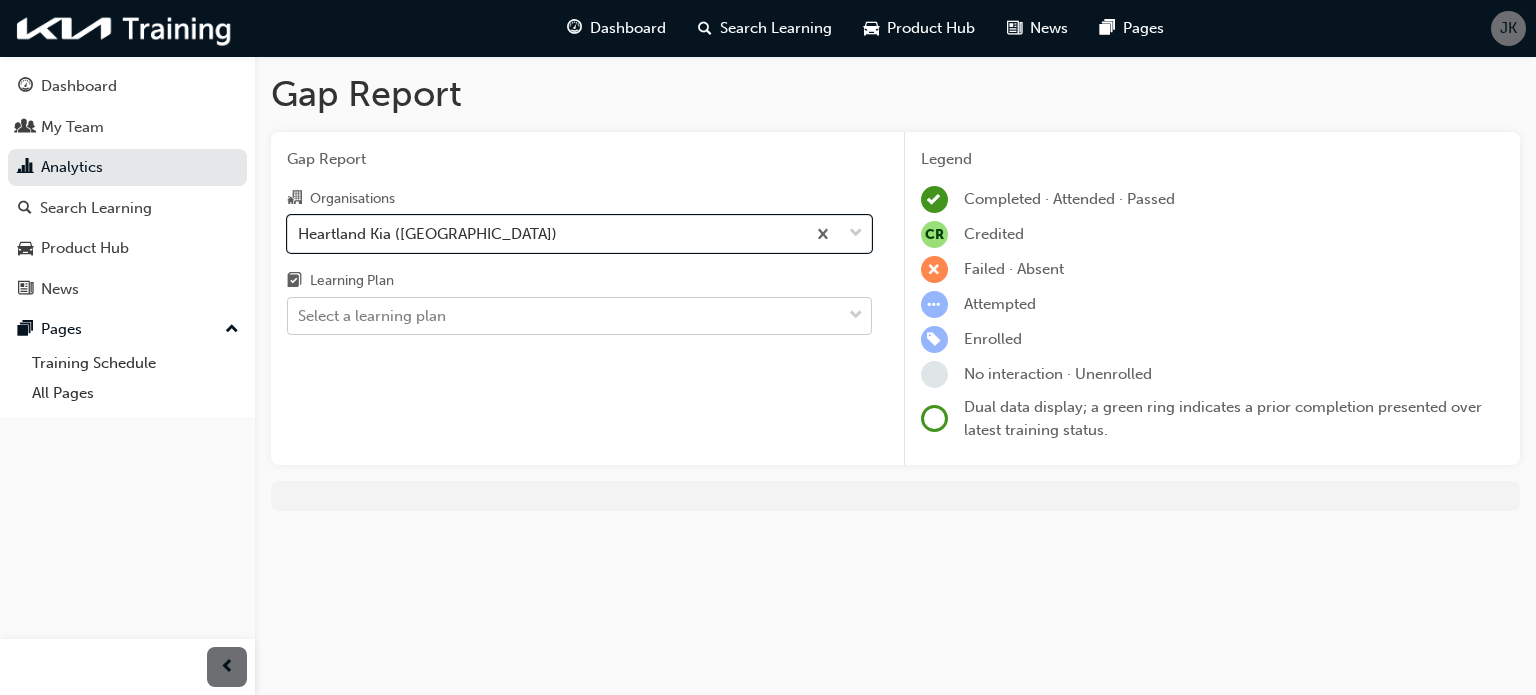 click on "Select a learning plan" at bounding box center (372, 316) 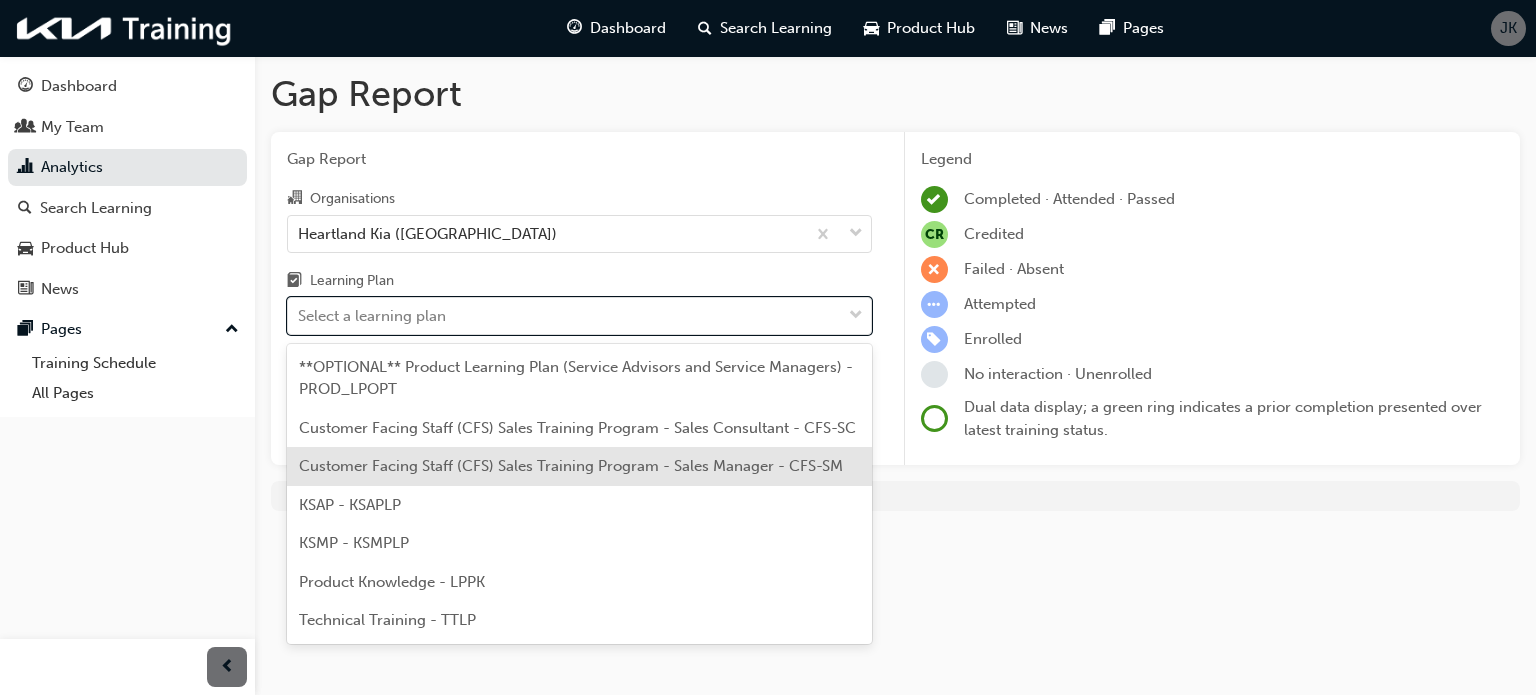 scroll, scrollTop: 76, scrollLeft: 0, axis: vertical 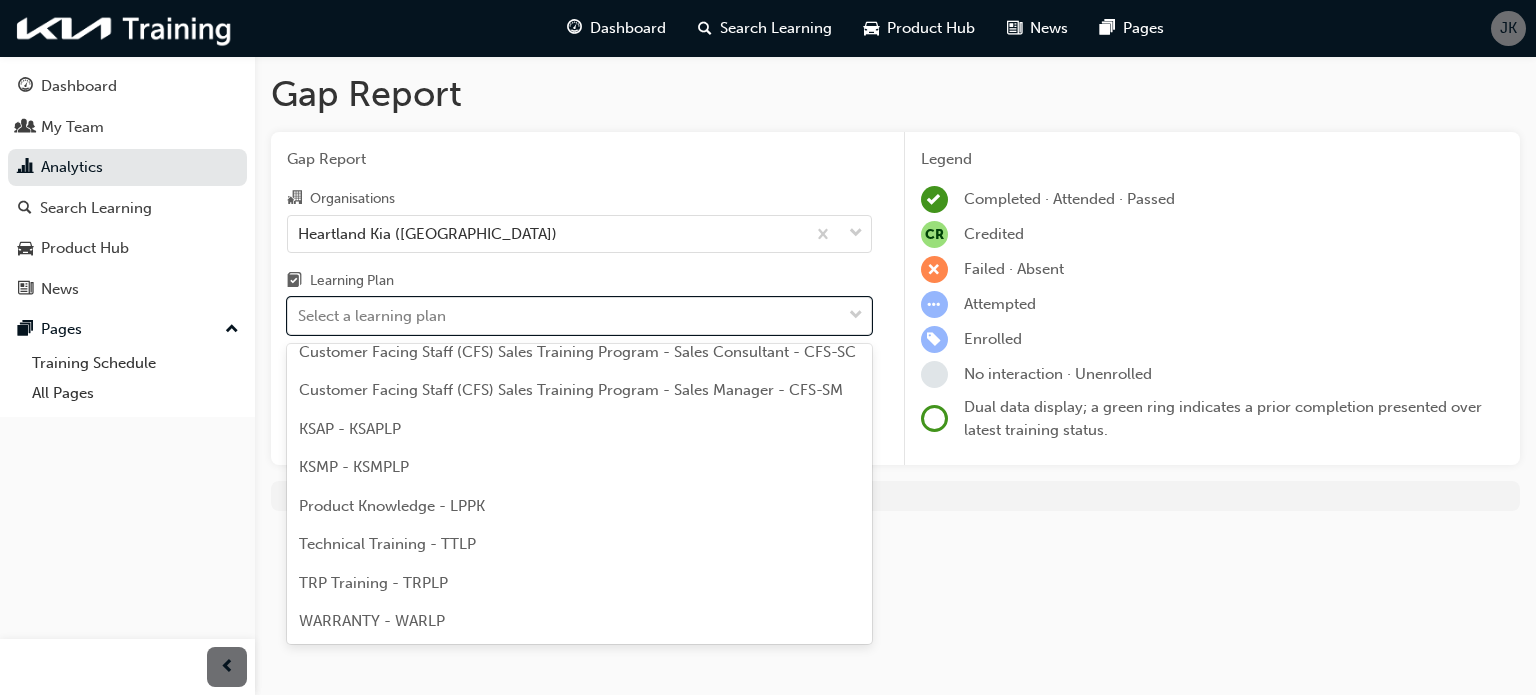 click on "Technical Training - TTLP" at bounding box center [387, 544] 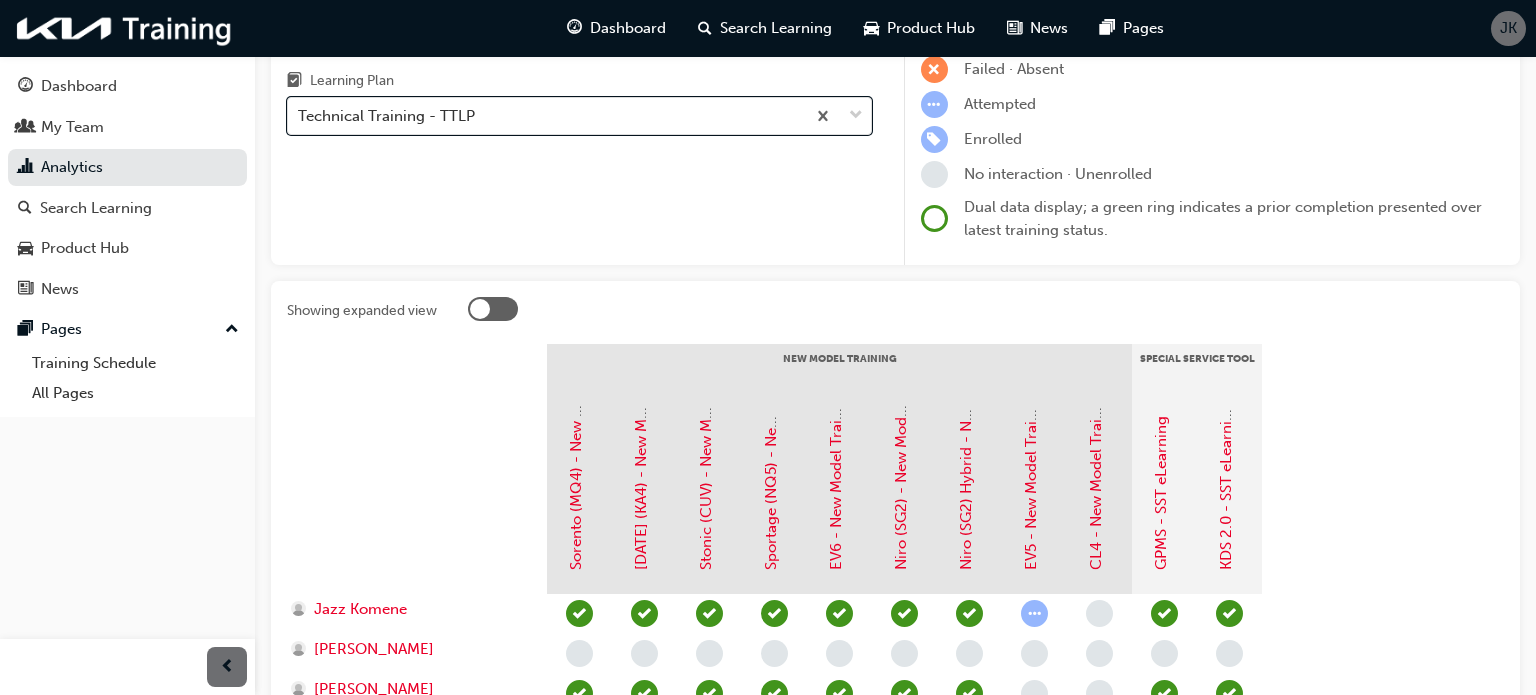 scroll, scrollTop: 0, scrollLeft: 0, axis: both 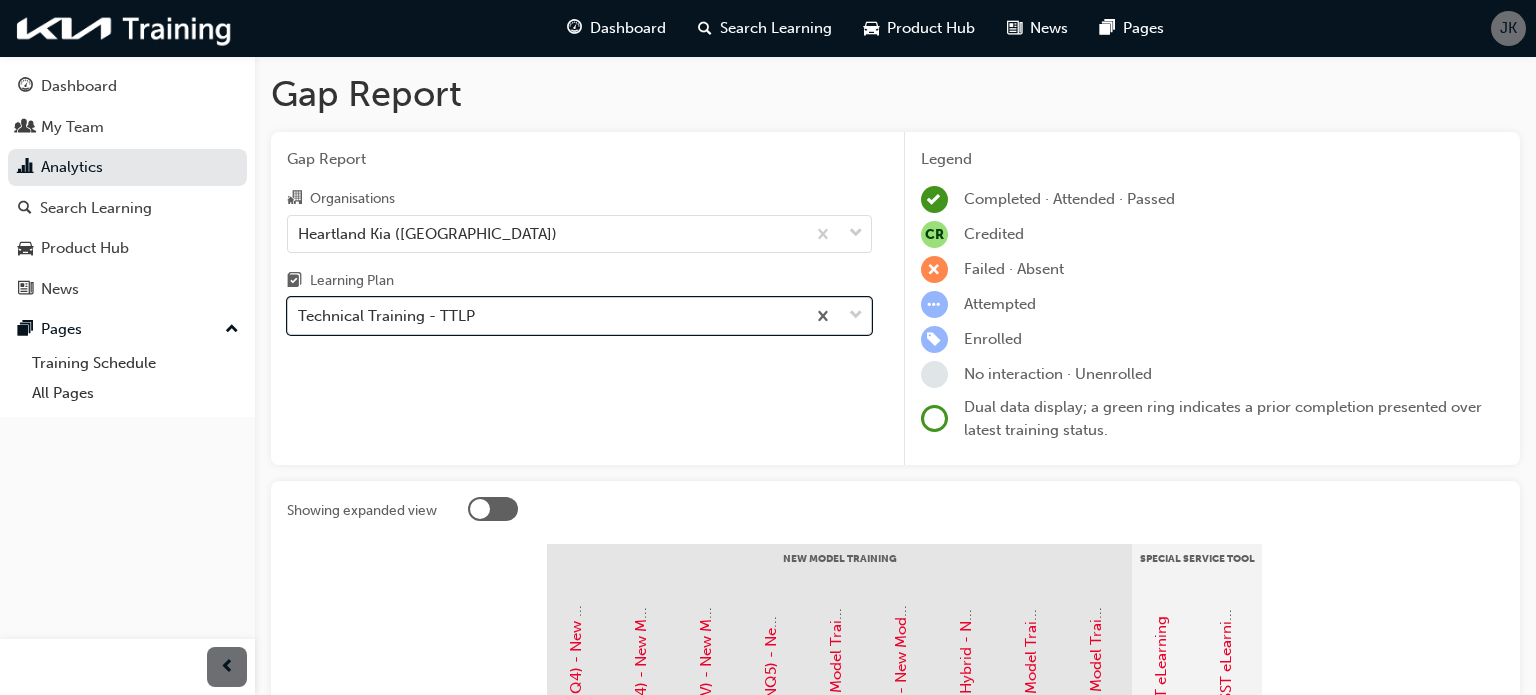 click on "Technical Training - TTLP" at bounding box center [546, 316] 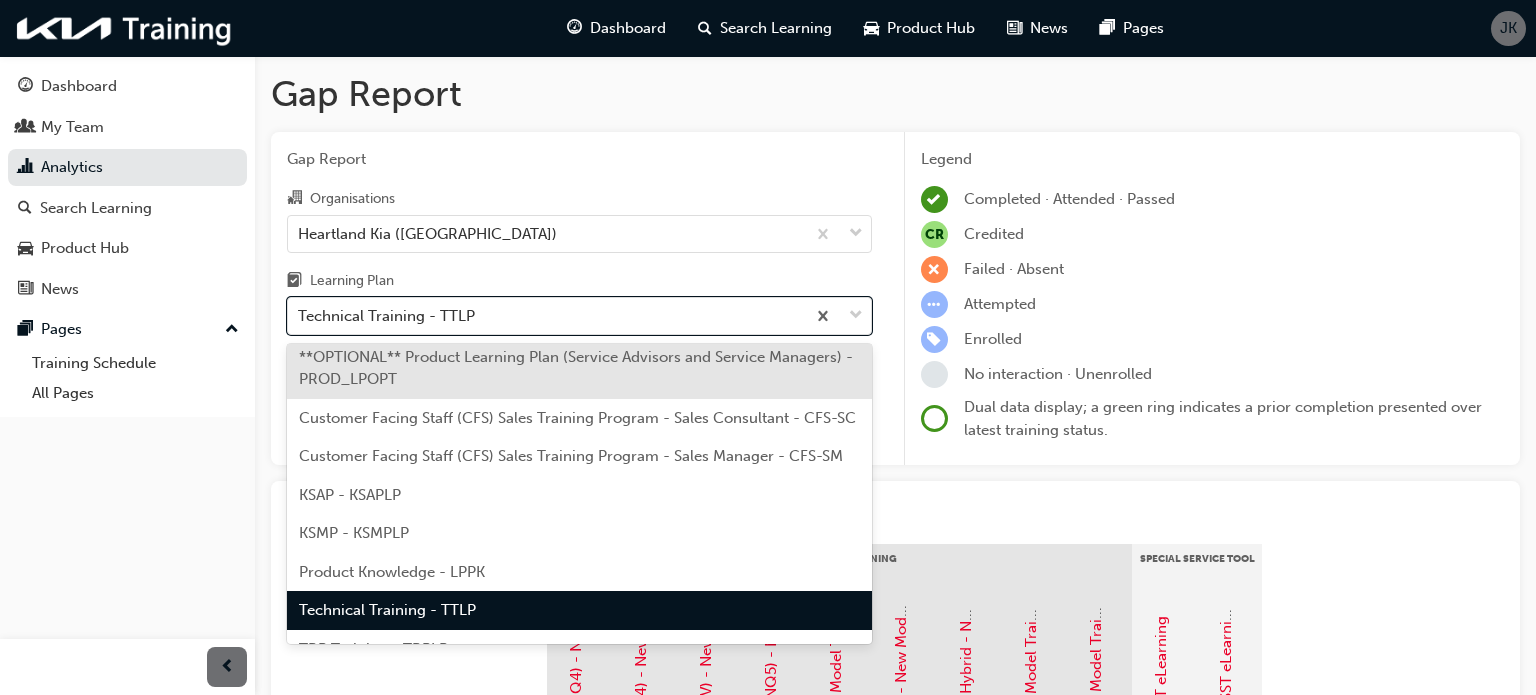 scroll, scrollTop: 76, scrollLeft: 0, axis: vertical 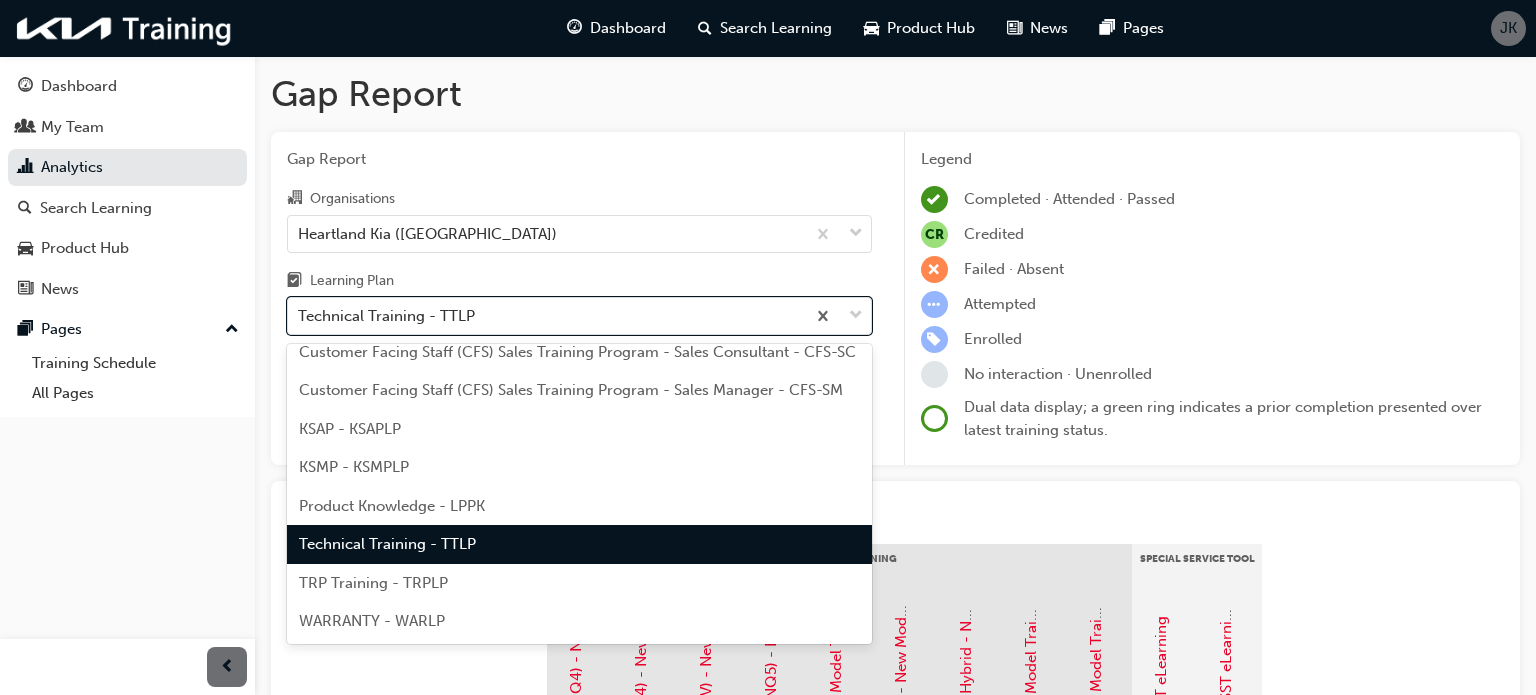 click on "TRP Training - TRPLP" at bounding box center (579, 583) 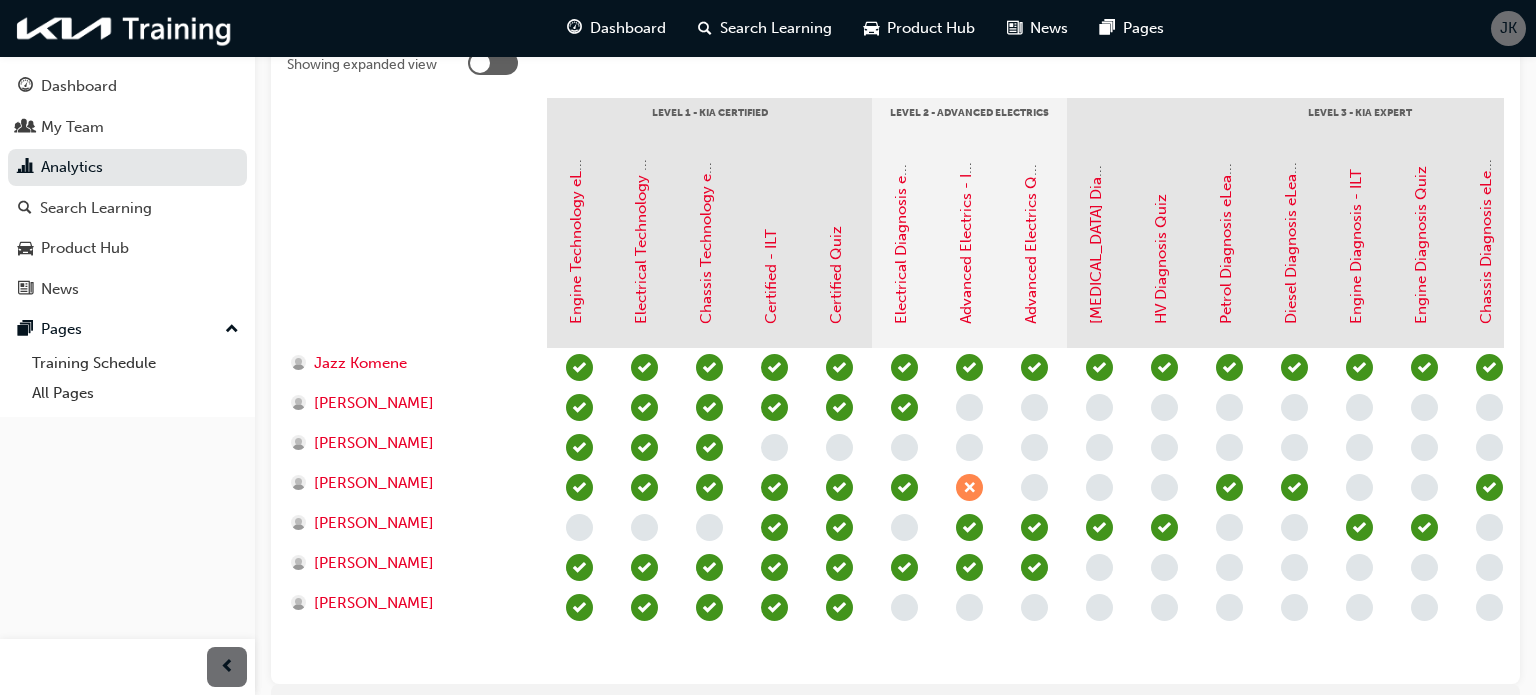 scroll, scrollTop: 444, scrollLeft: 0, axis: vertical 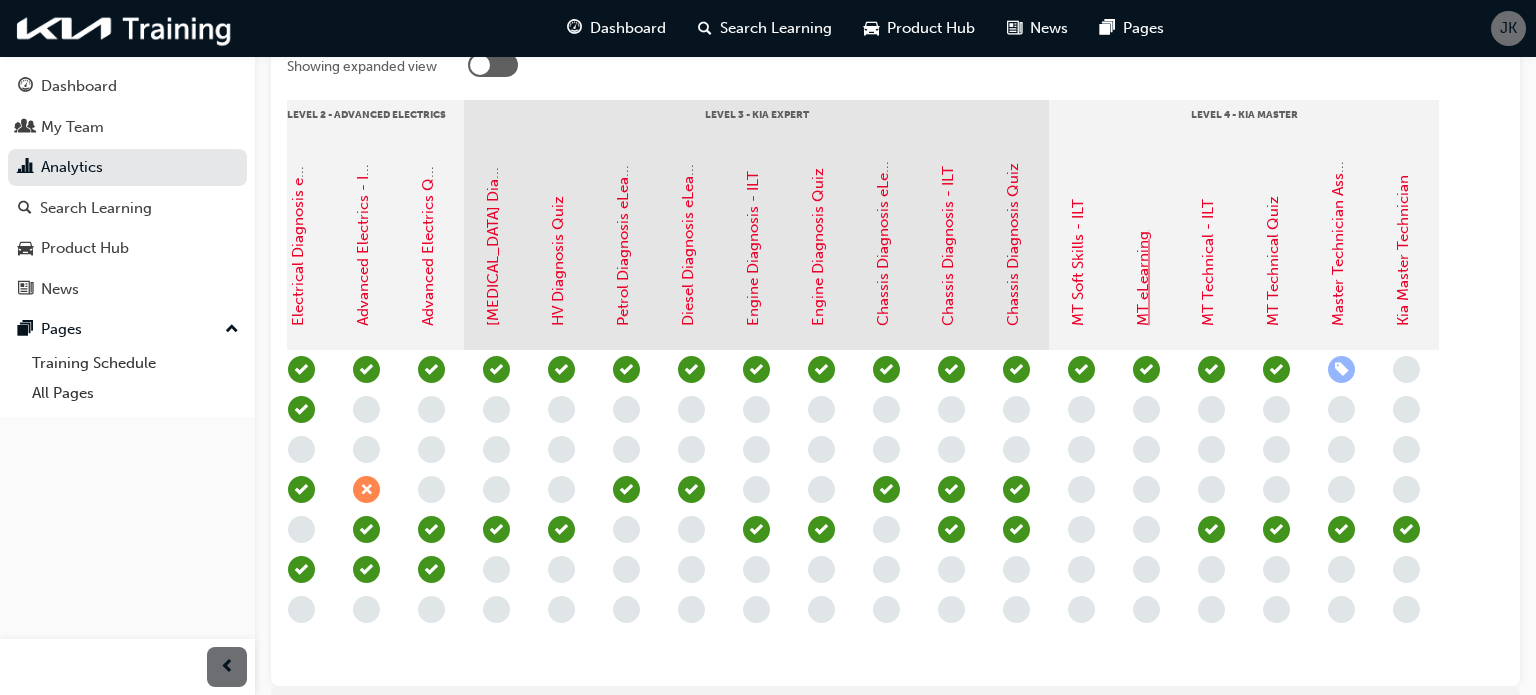 click on "MT eLearning" at bounding box center [1143, 278] 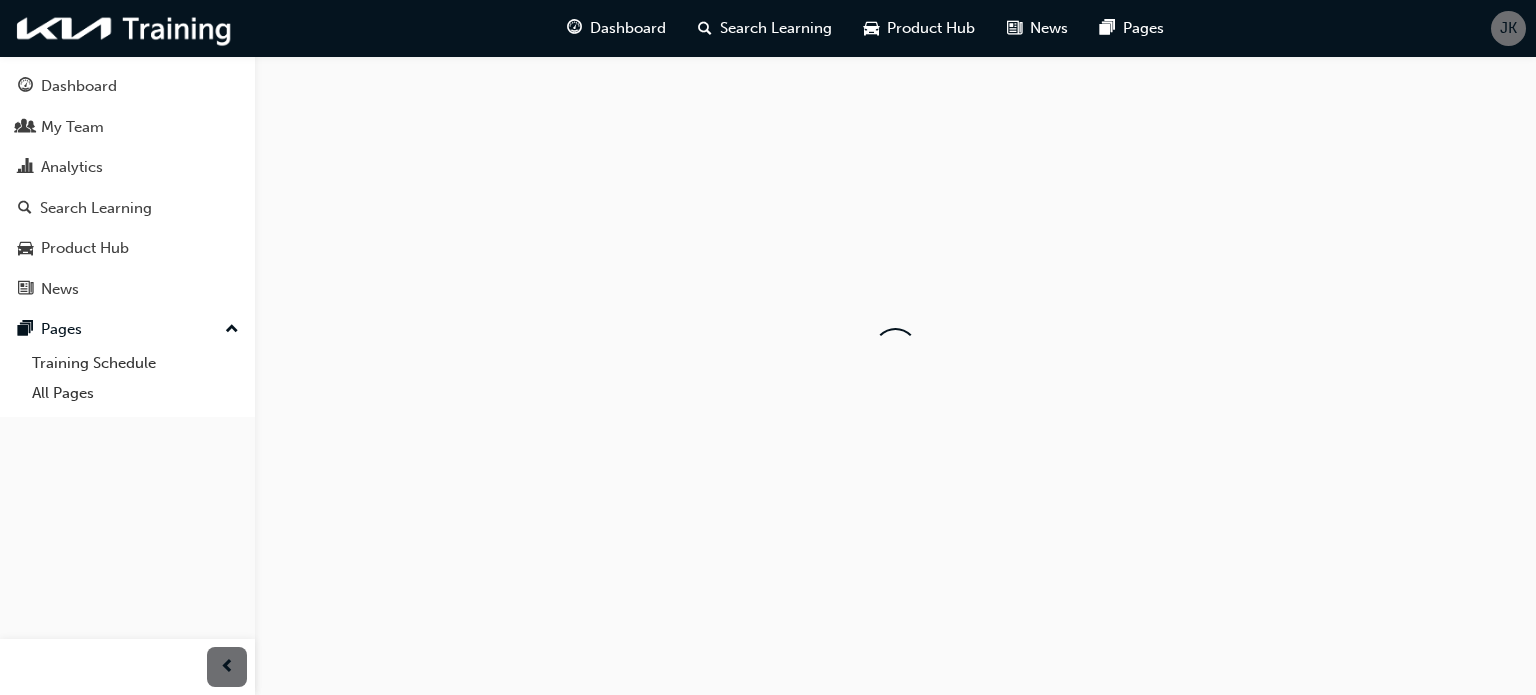 scroll, scrollTop: 0, scrollLeft: 0, axis: both 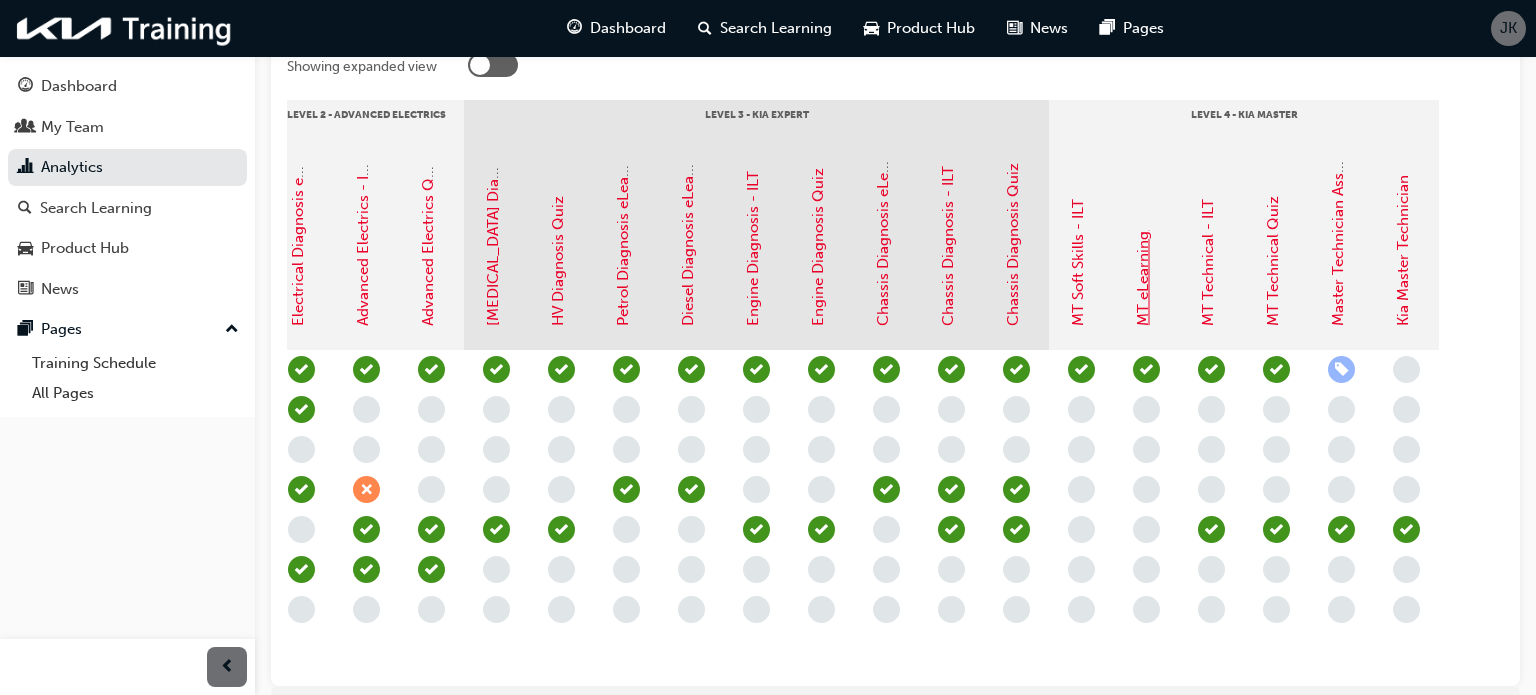 click on "MT eLearning" at bounding box center (1143, 278) 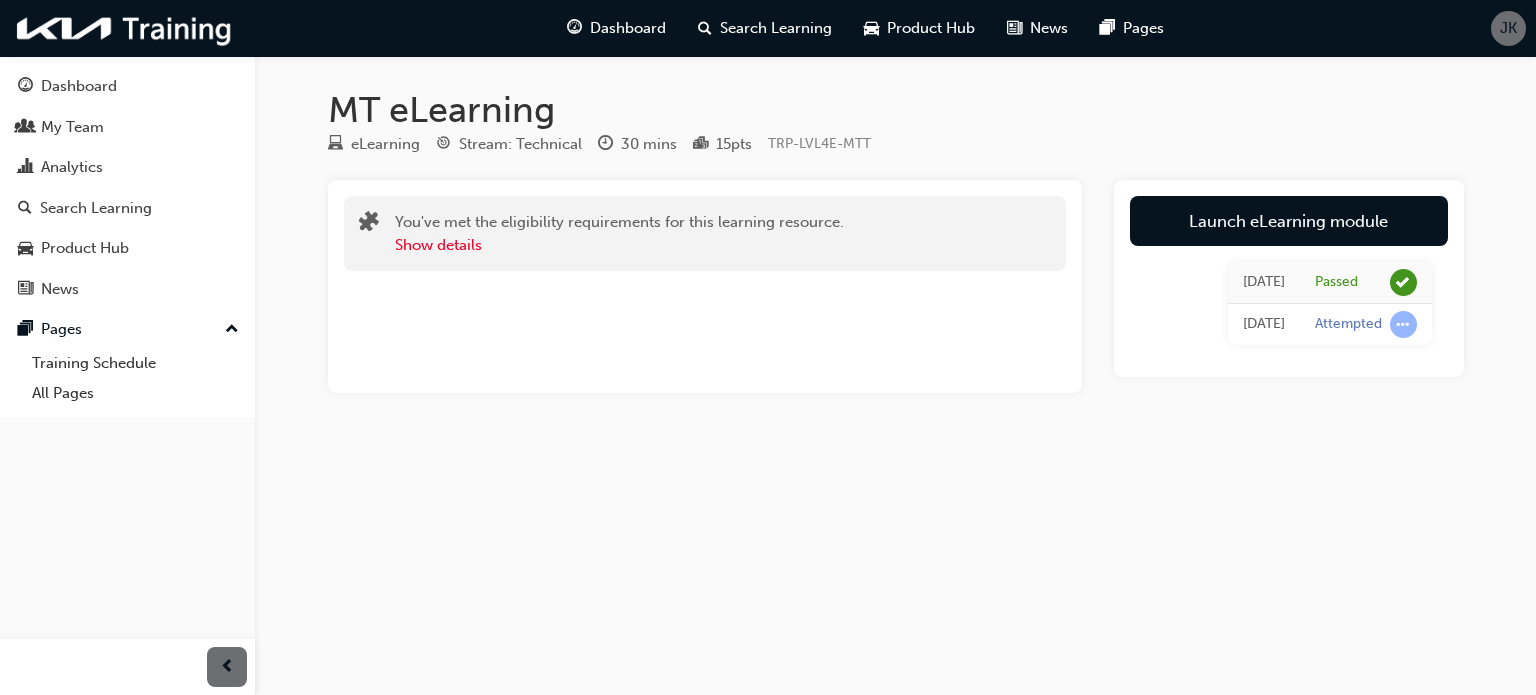 scroll, scrollTop: 444, scrollLeft: 0, axis: vertical 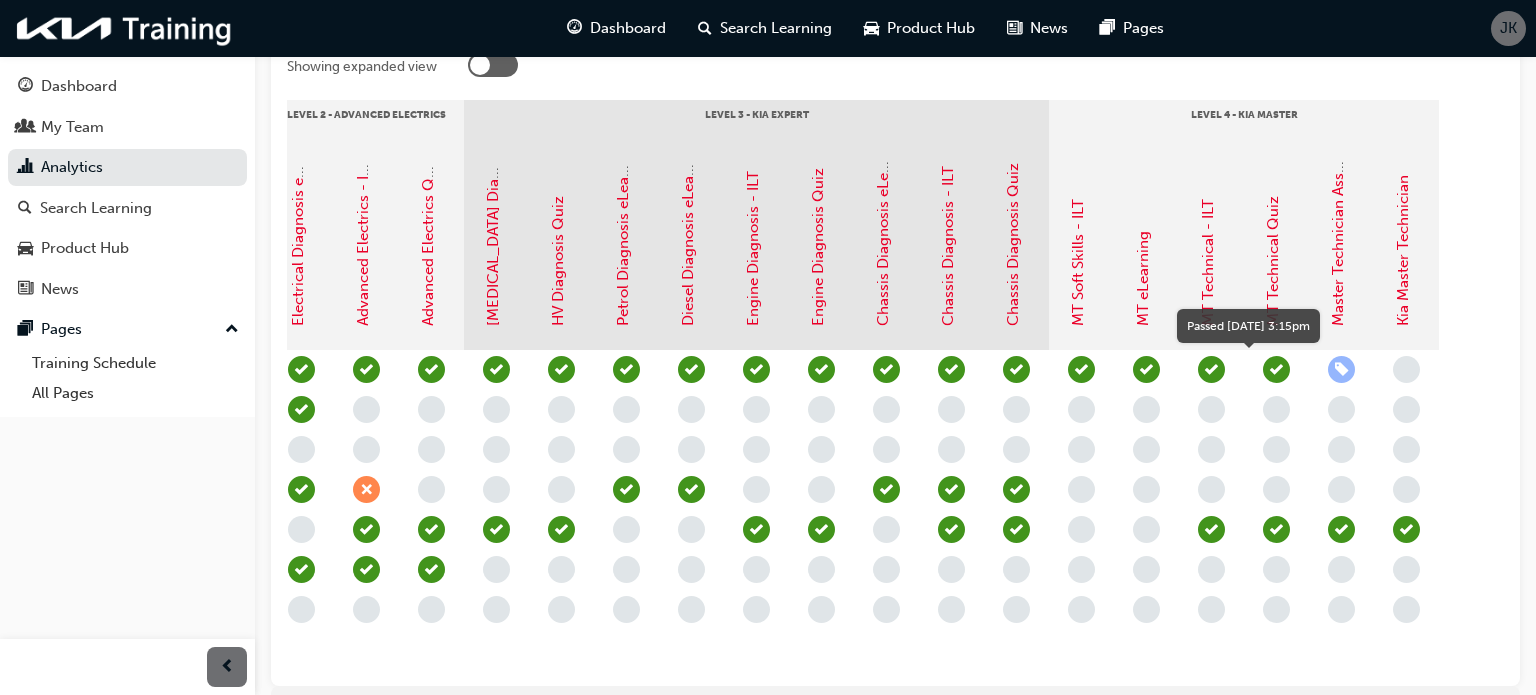 click at bounding box center [1276, 369] 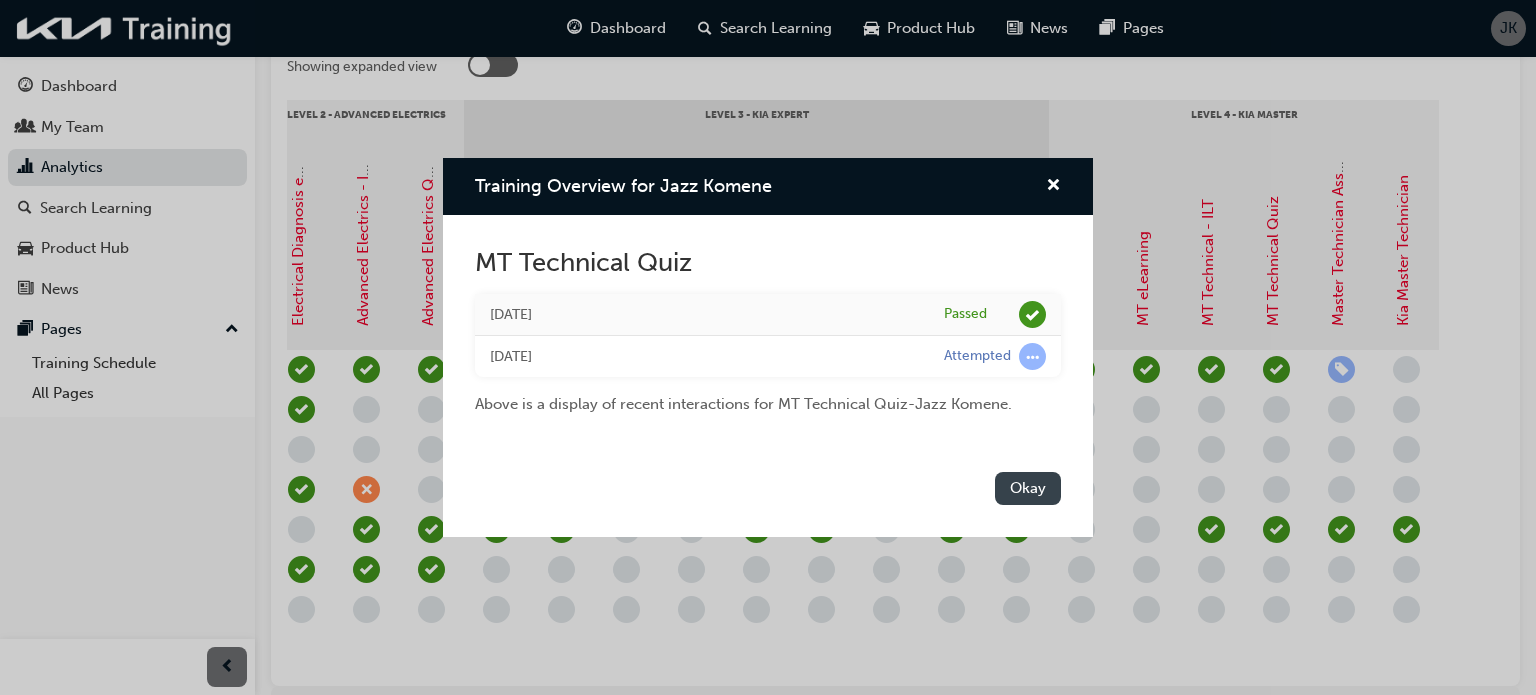 click on "Okay" at bounding box center [1028, 488] 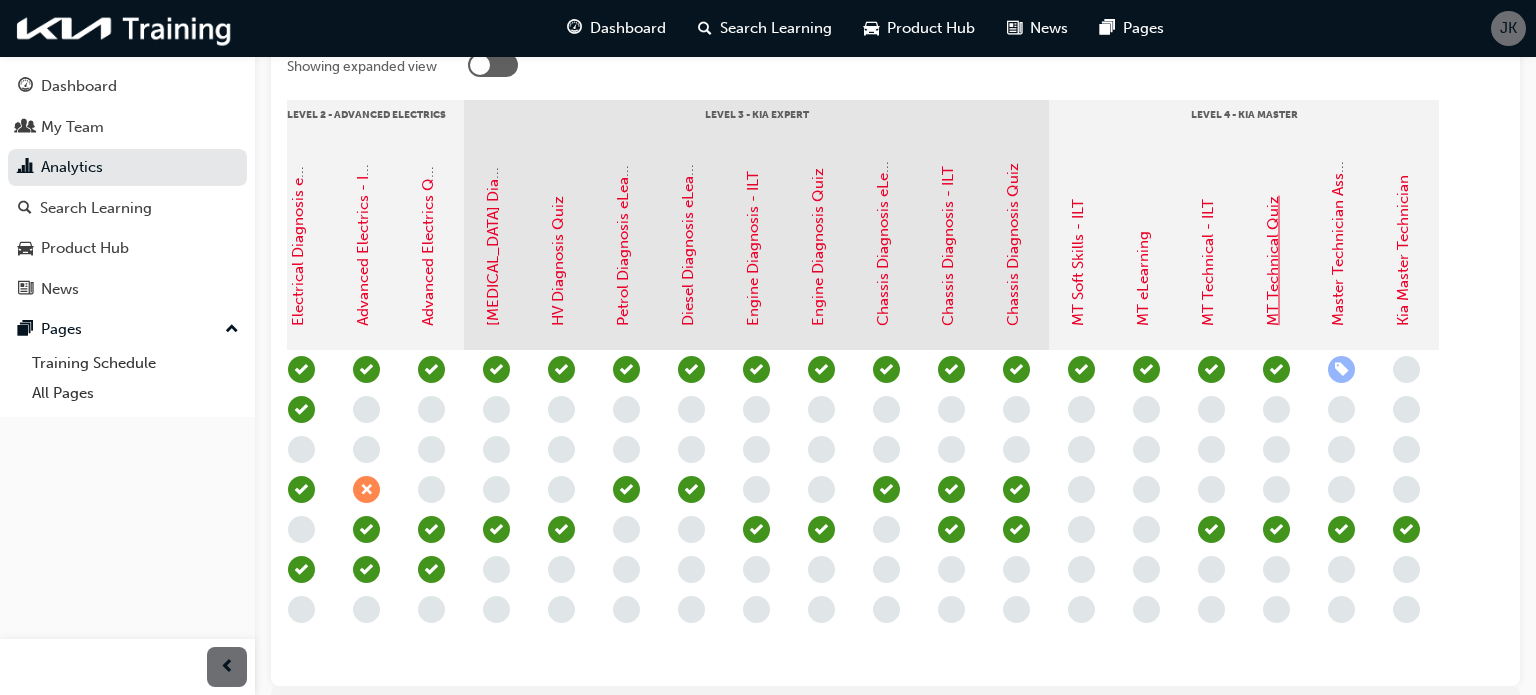 click on "MT Technical Quiz" at bounding box center (1273, 261) 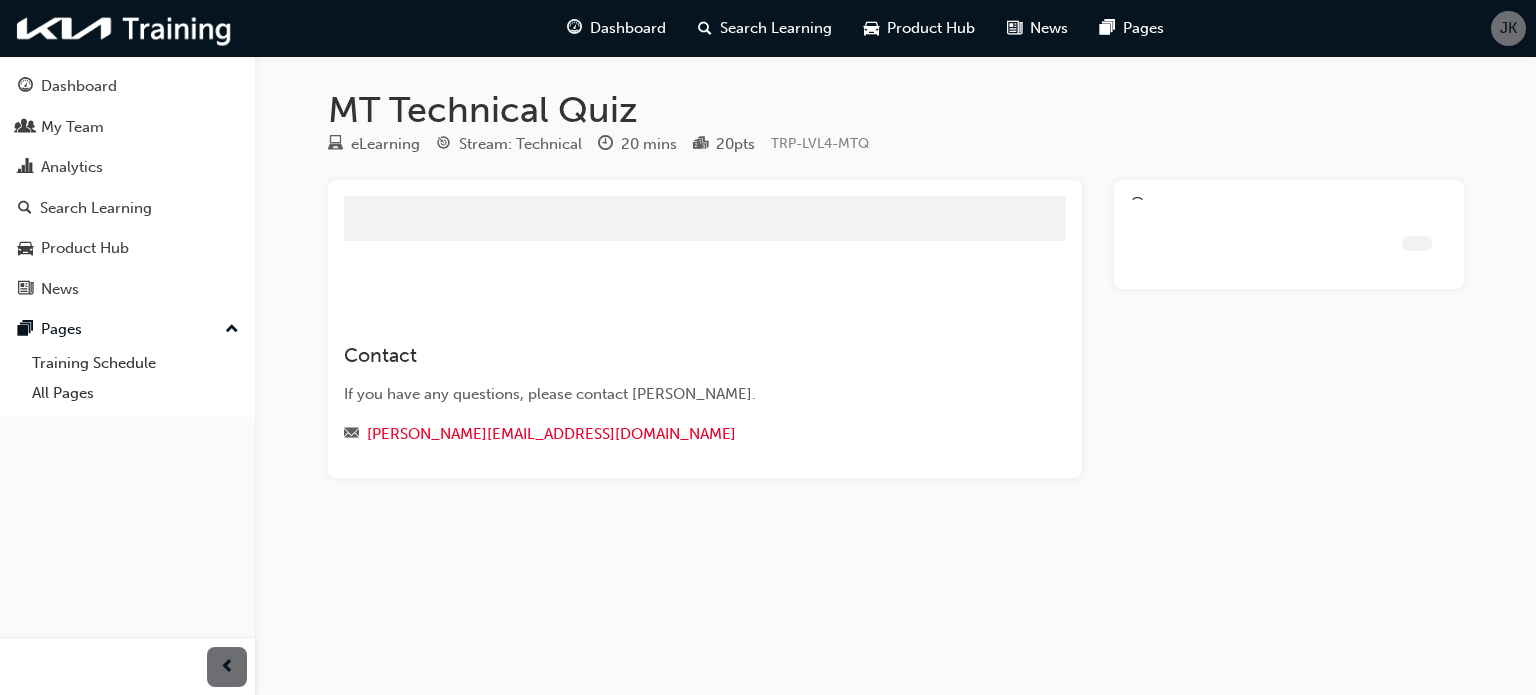 scroll, scrollTop: 0, scrollLeft: 0, axis: both 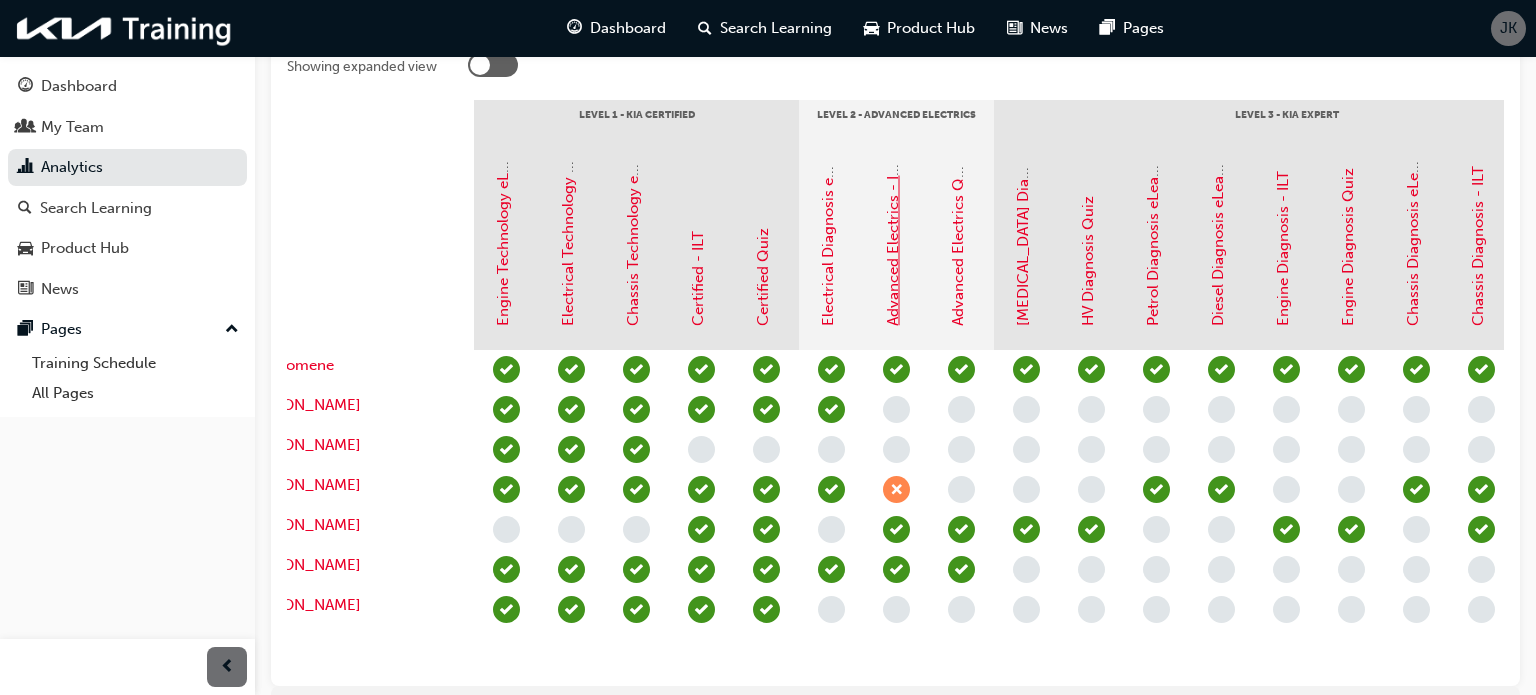 click on "Advanced Electrics - ILT" at bounding box center [893, 243] 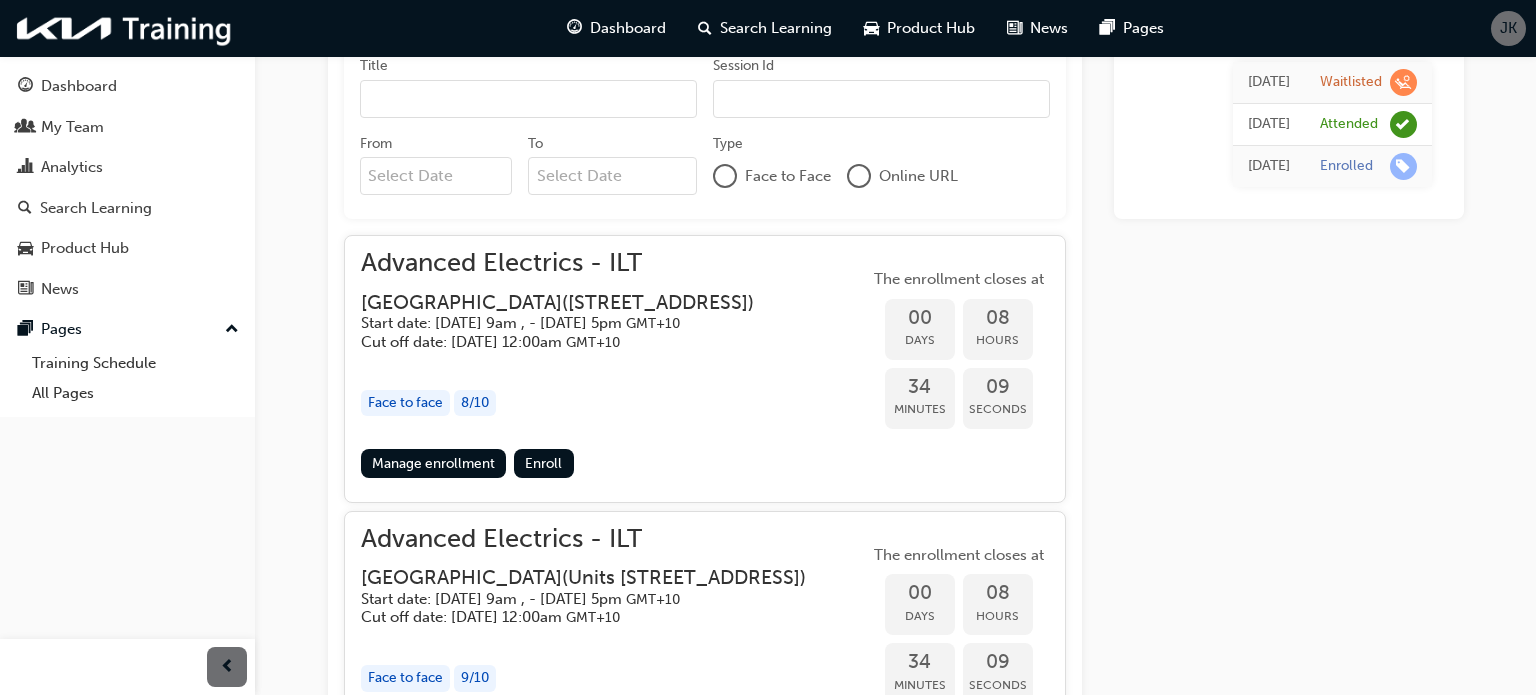 scroll, scrollTop: 812, scrollLeft: 0, axis: vertical 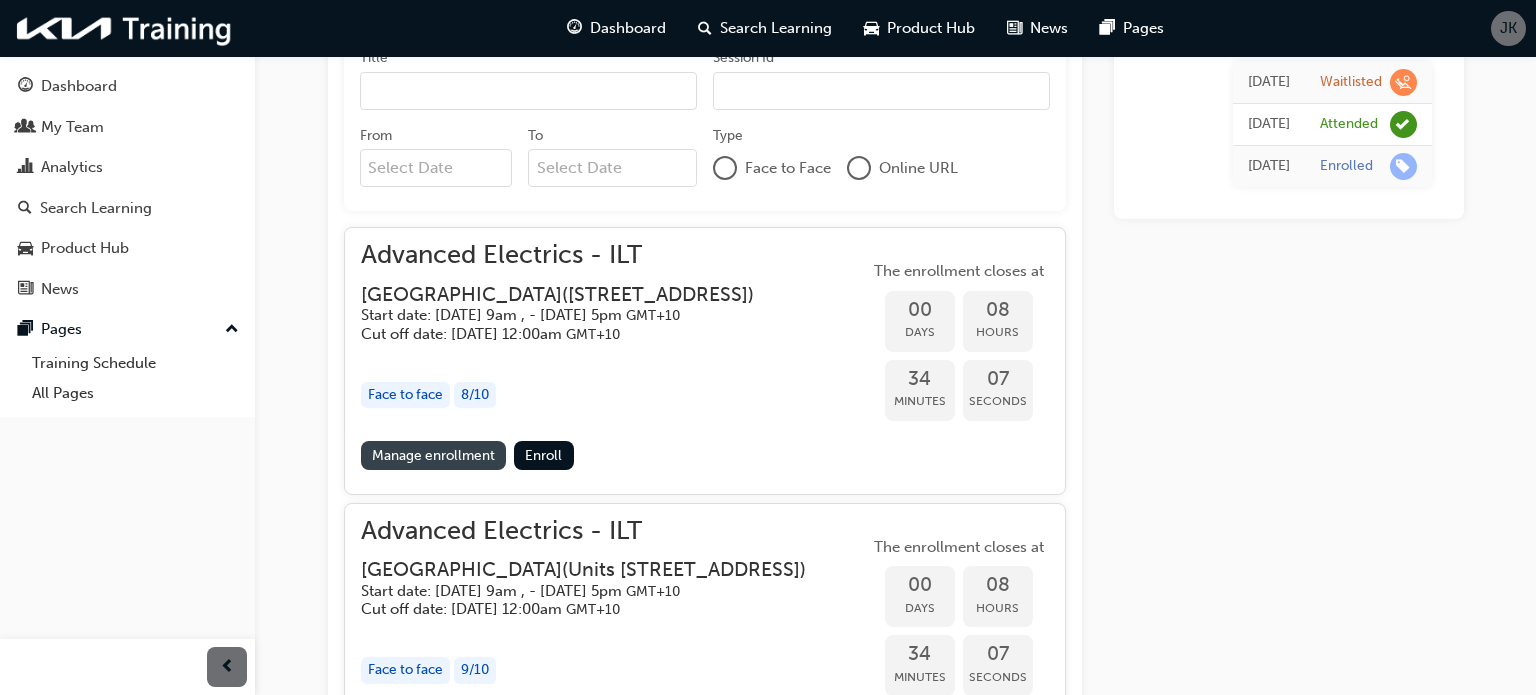 click on "Manage enrollment" at bounding box center [434, 455] 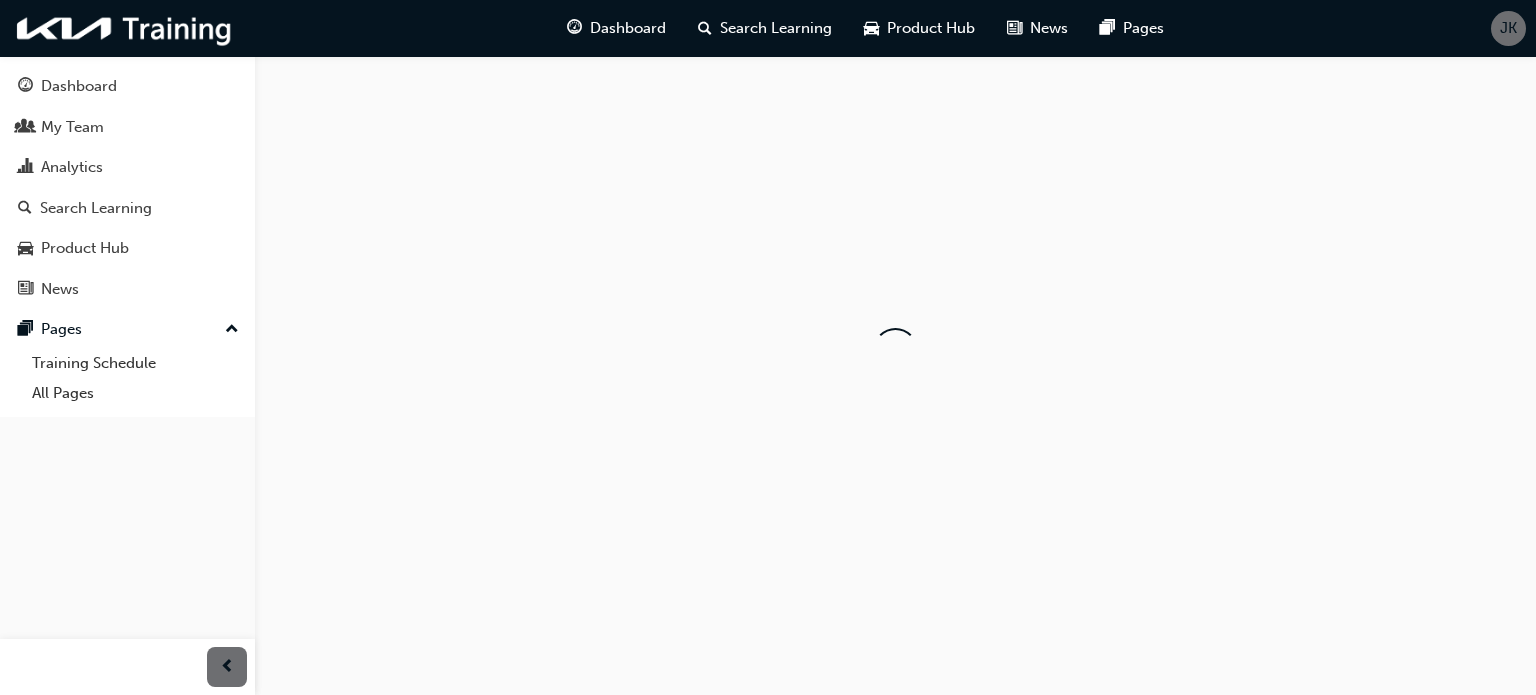 scroll, scrollTop: 0, scrollLeft: 0, axis: both 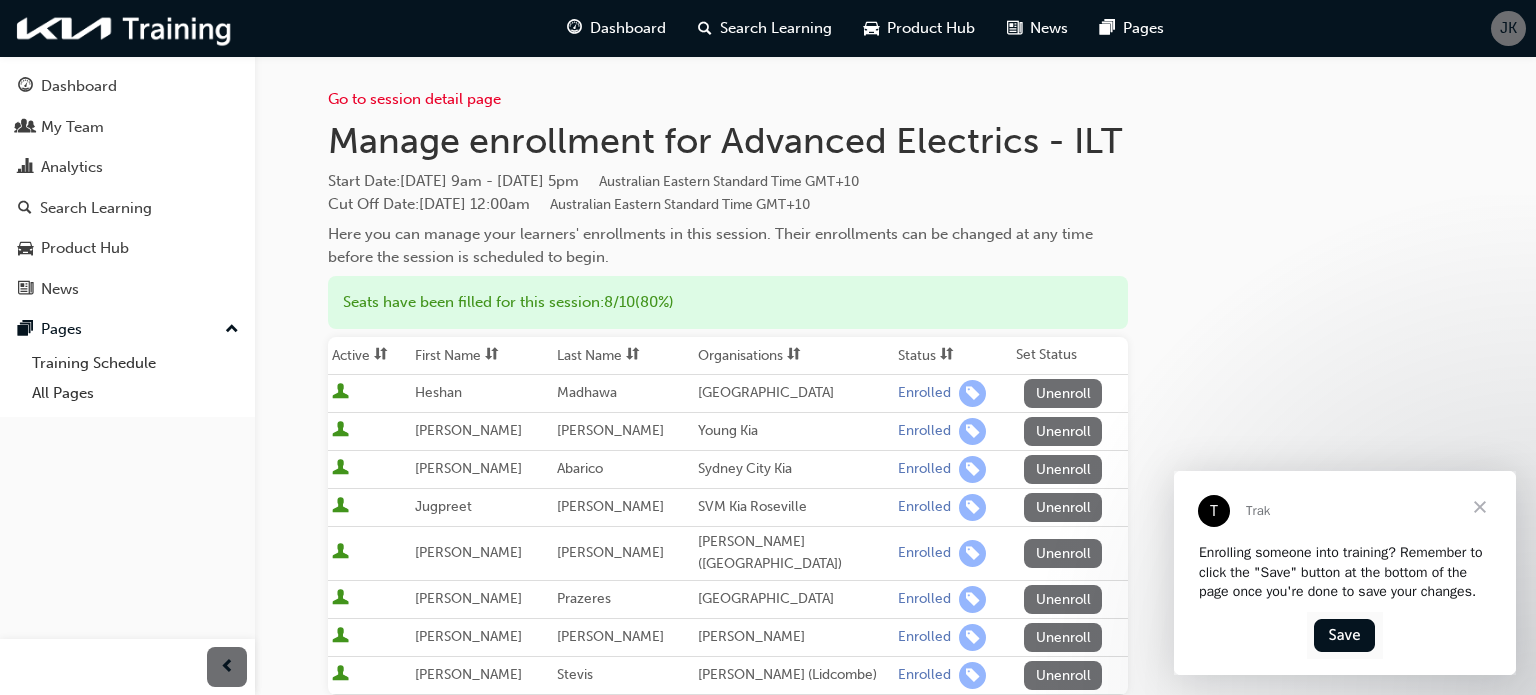 click at bounding box center [1480, 507] 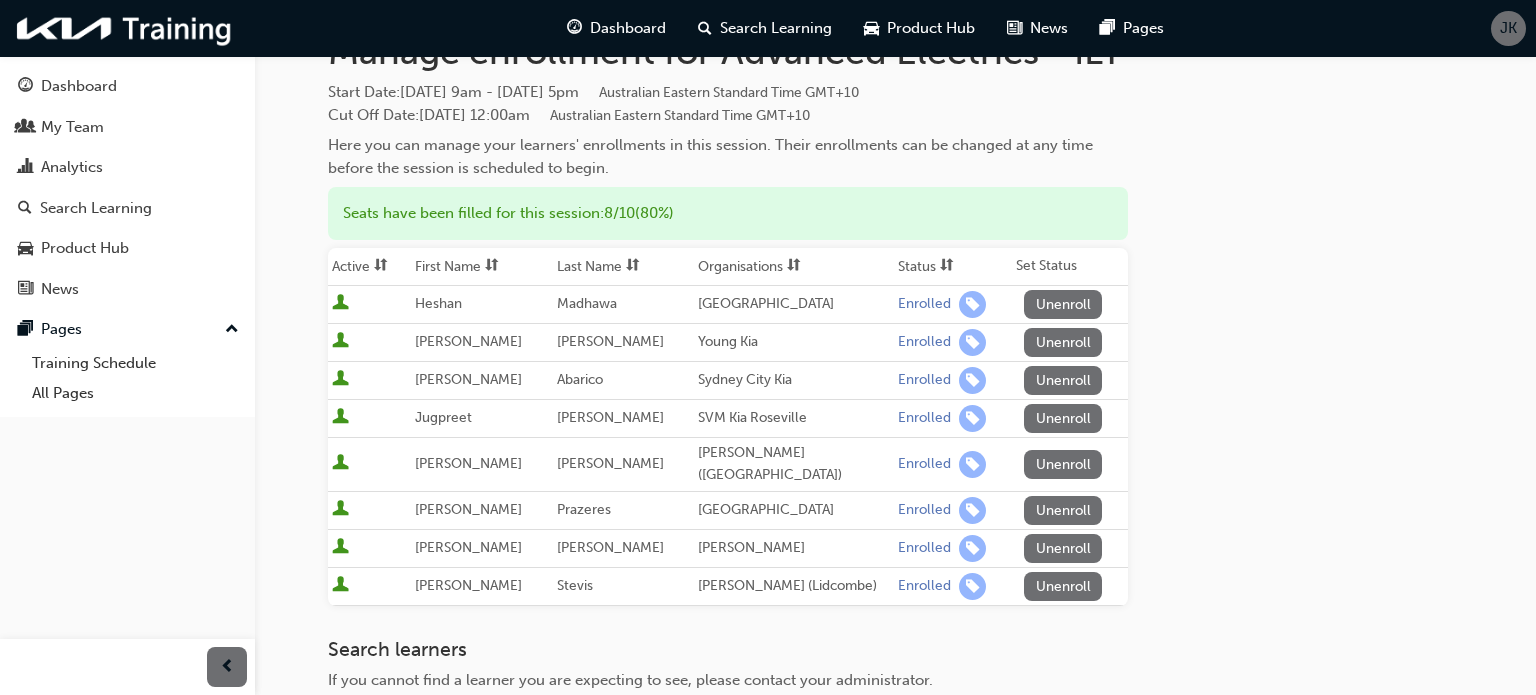 scroll, scrollTop: 90, scrollLeft: 0, axis: vertical 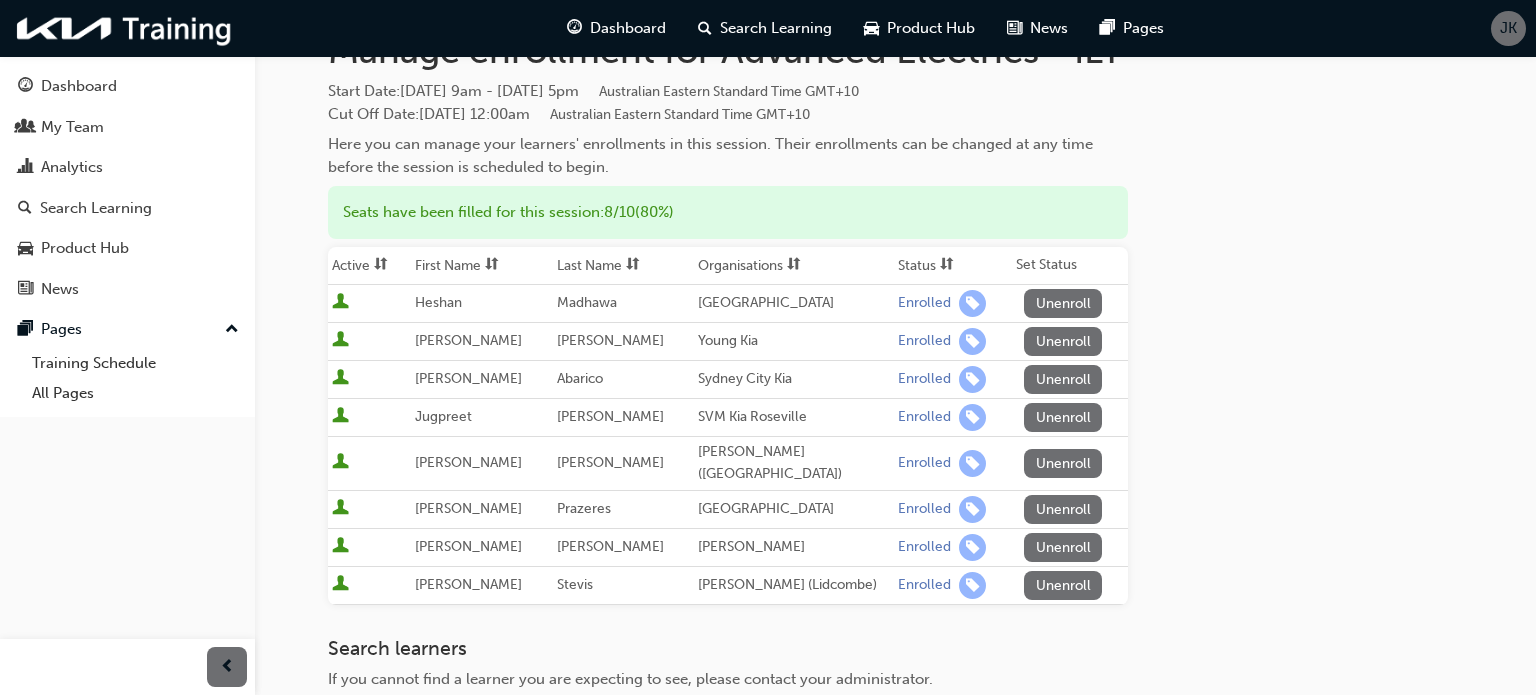 click on "Seats have been filled for this session :  8 / 10  ( 80% )" at bounding box center (728, 212) 